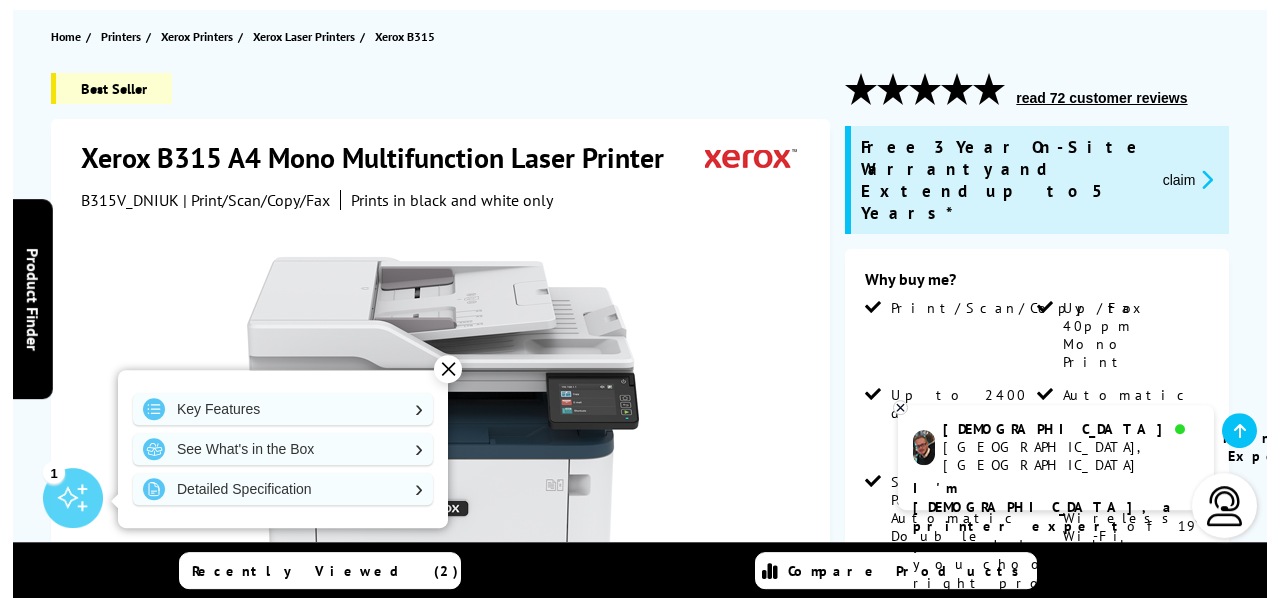 scroll, scrollTop: 208, scrollLeft: 0, axis: vertical 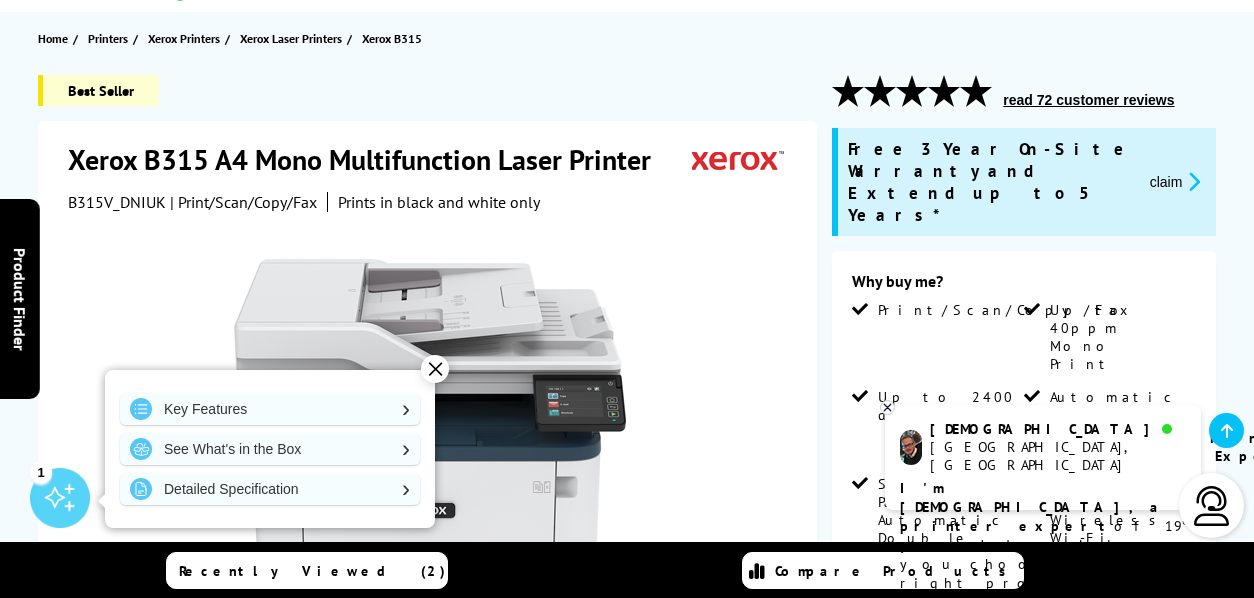 click at bounding box center (1191, 181) 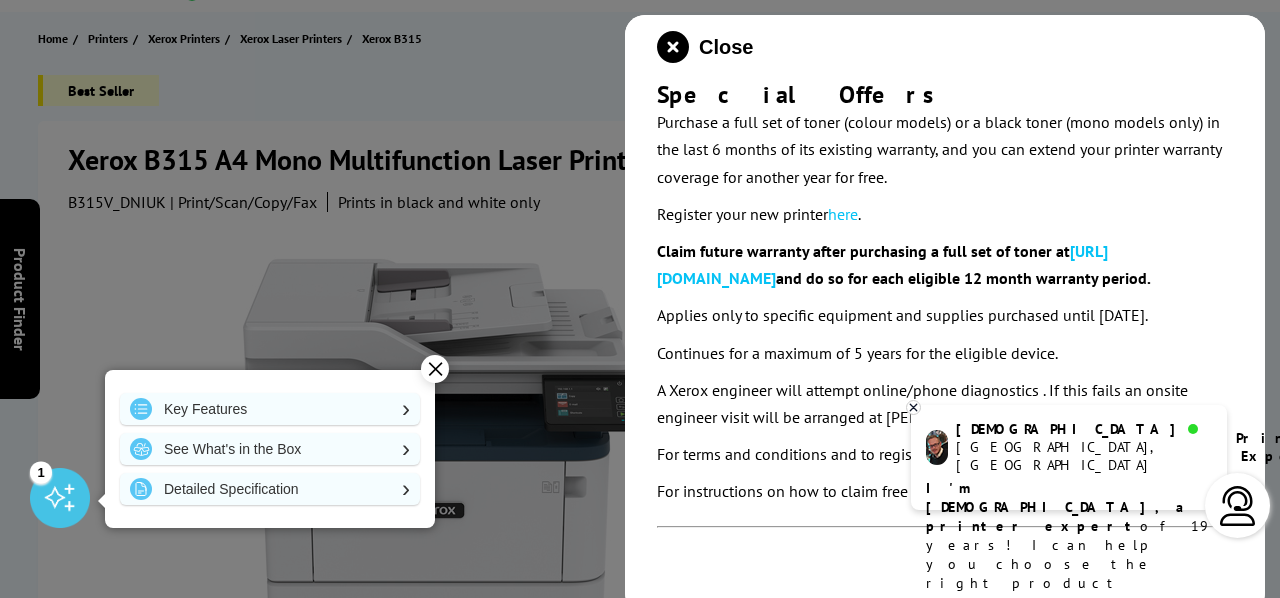 scroll, scrollTop: 382, scrollLeft: 0, axis: vertical 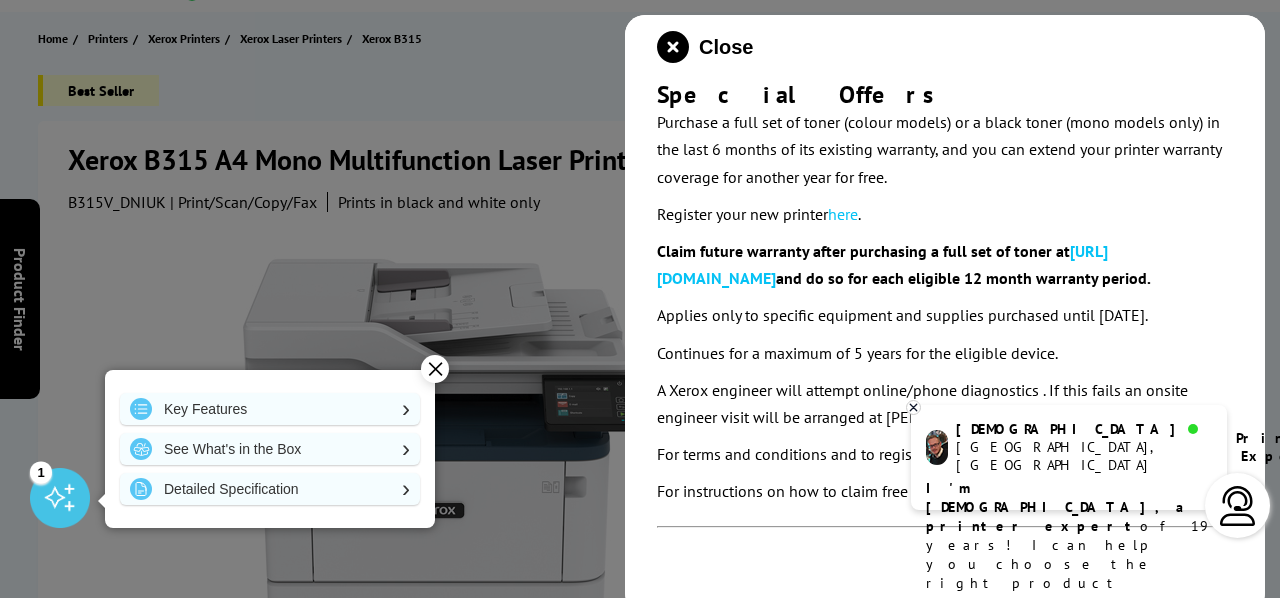click 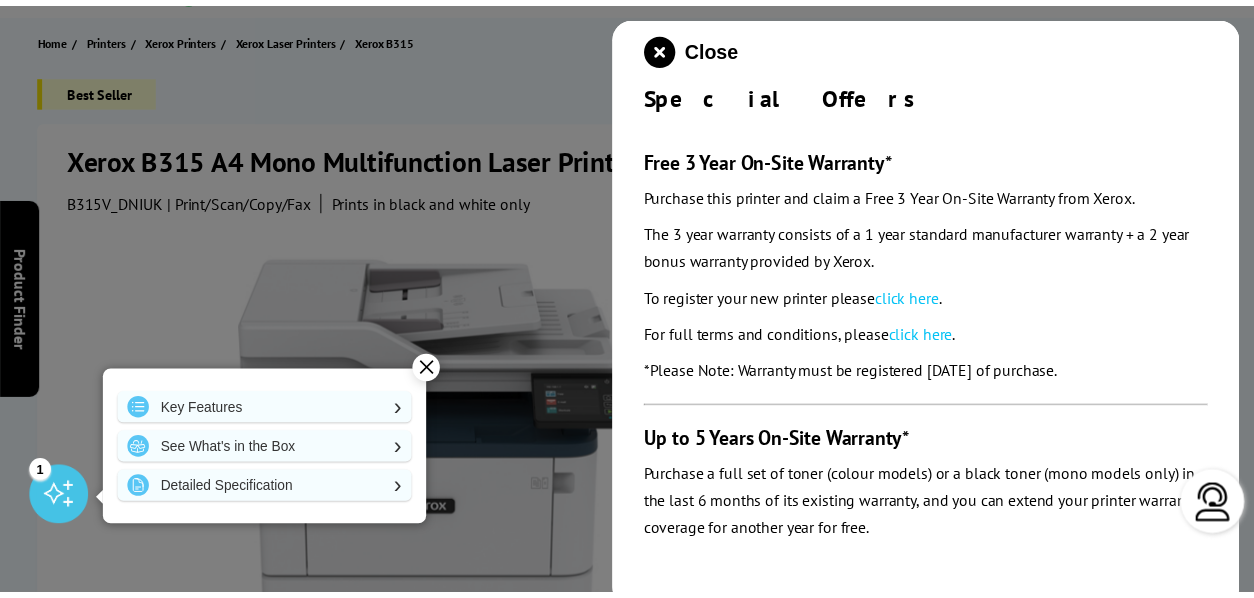 scroll, scrollTop: 0, scrollLeft: 0, axis: both 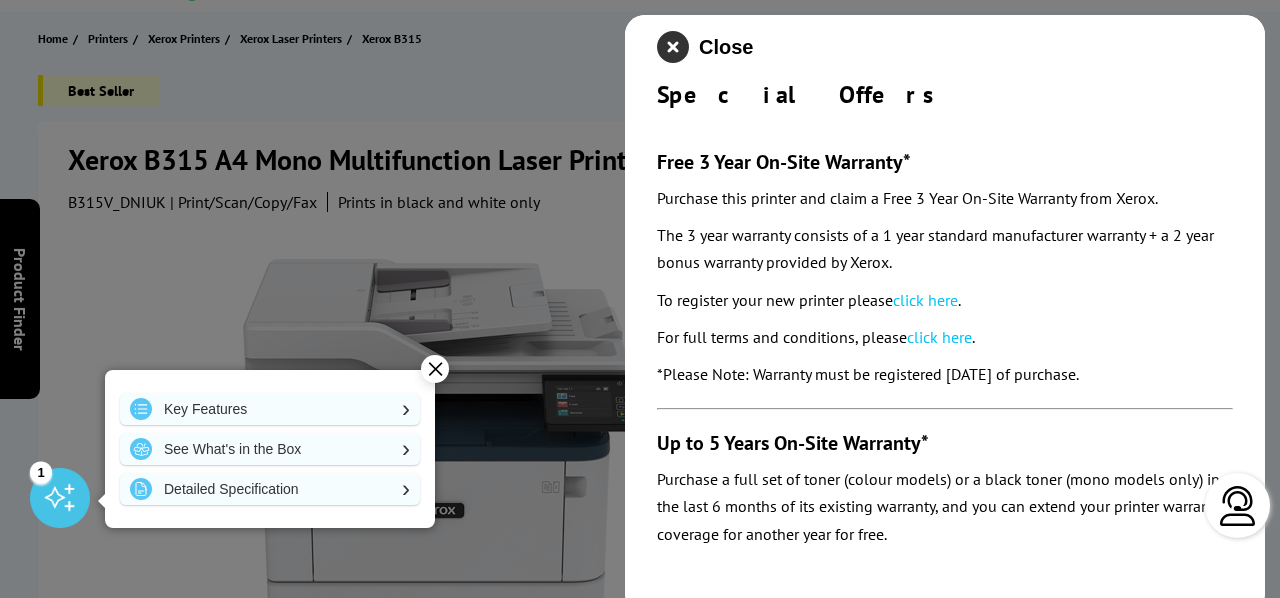 click at bounding box center (673, 47) 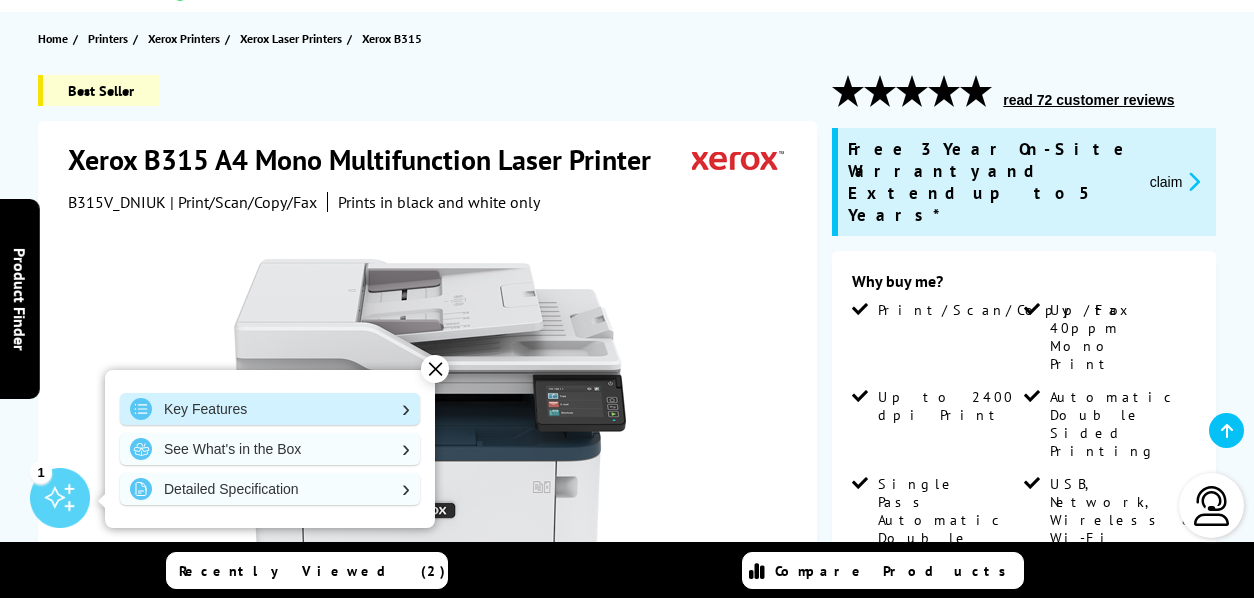 click on "Key Features" at bounding box center [270, 409] 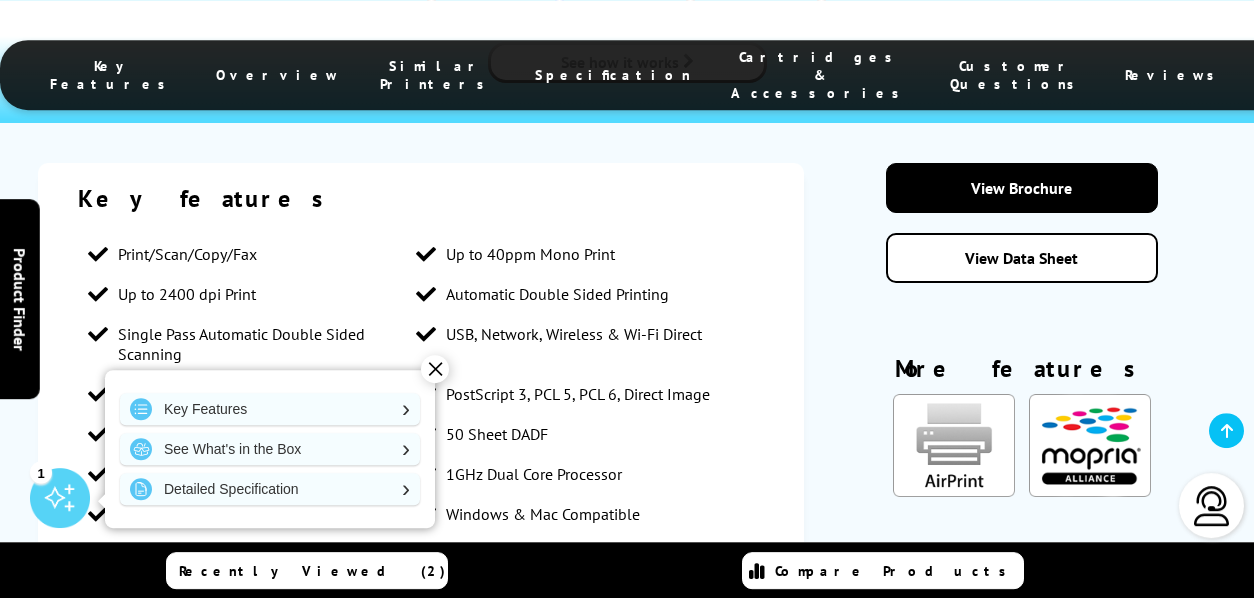 scroll, scrollTop: 3025, scrollLeft: 0, axis: vertical 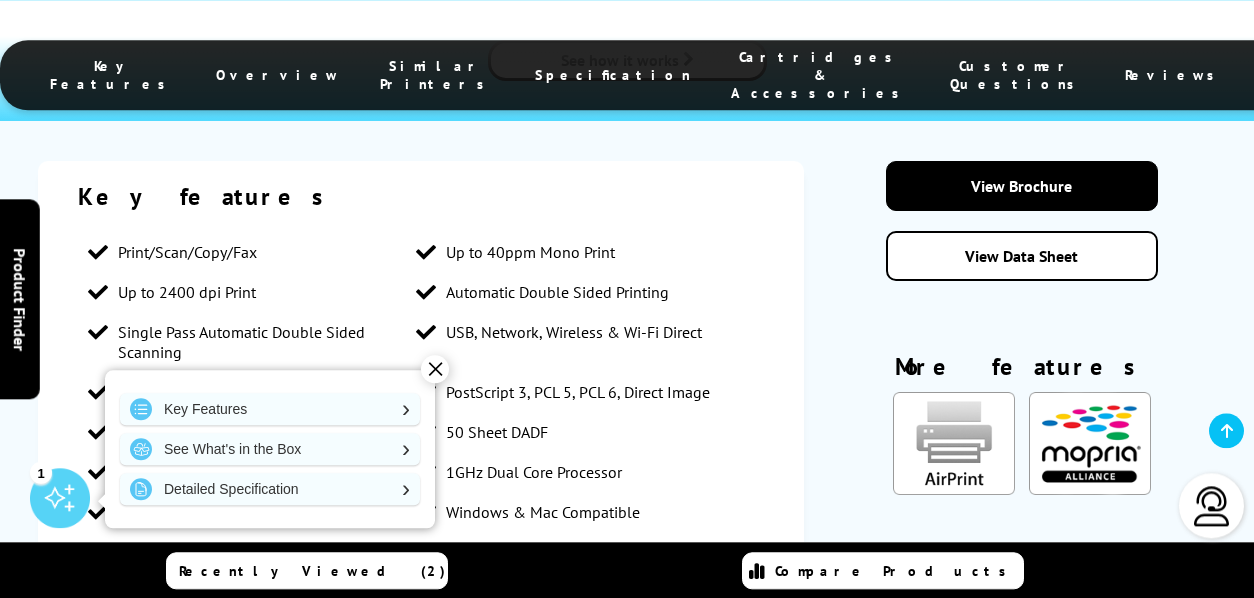click on "✕" at bounding box center (435, 369) 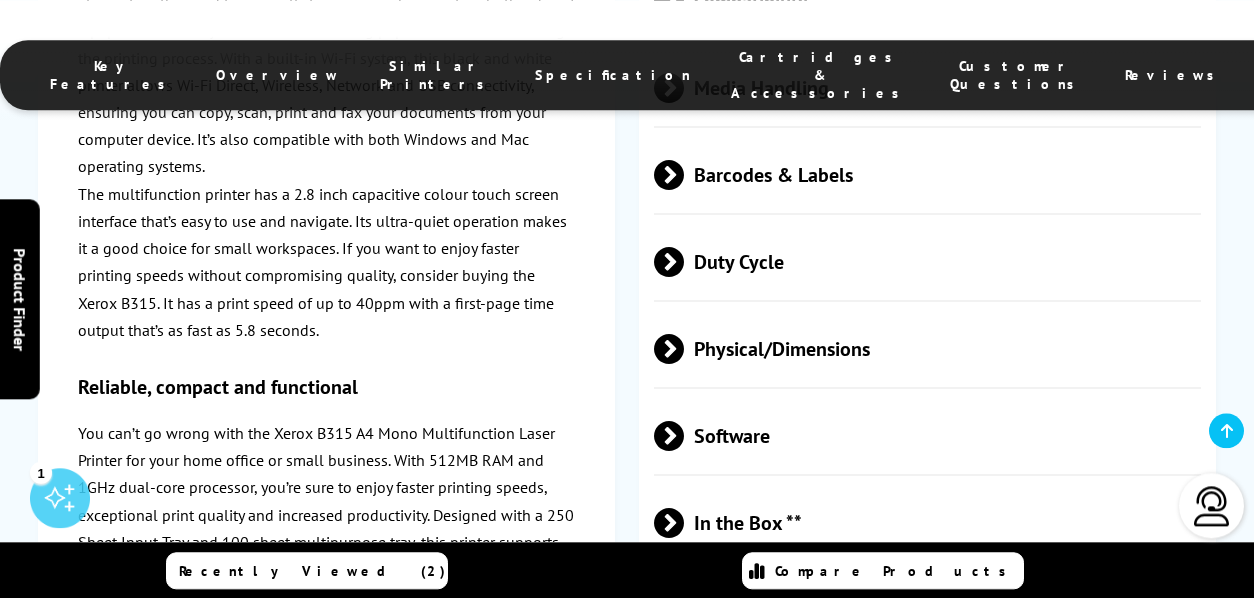 scroll, scrollTop: 5520, scrollLeft: 0, axis: vertical 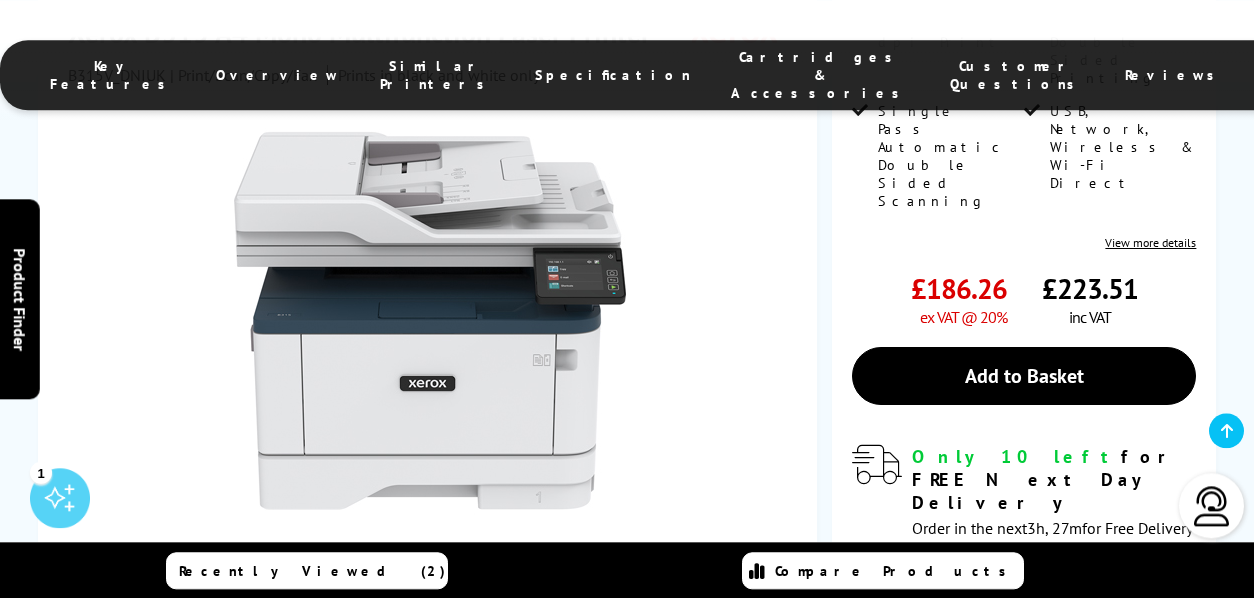 click at bounding box center (285, 606) 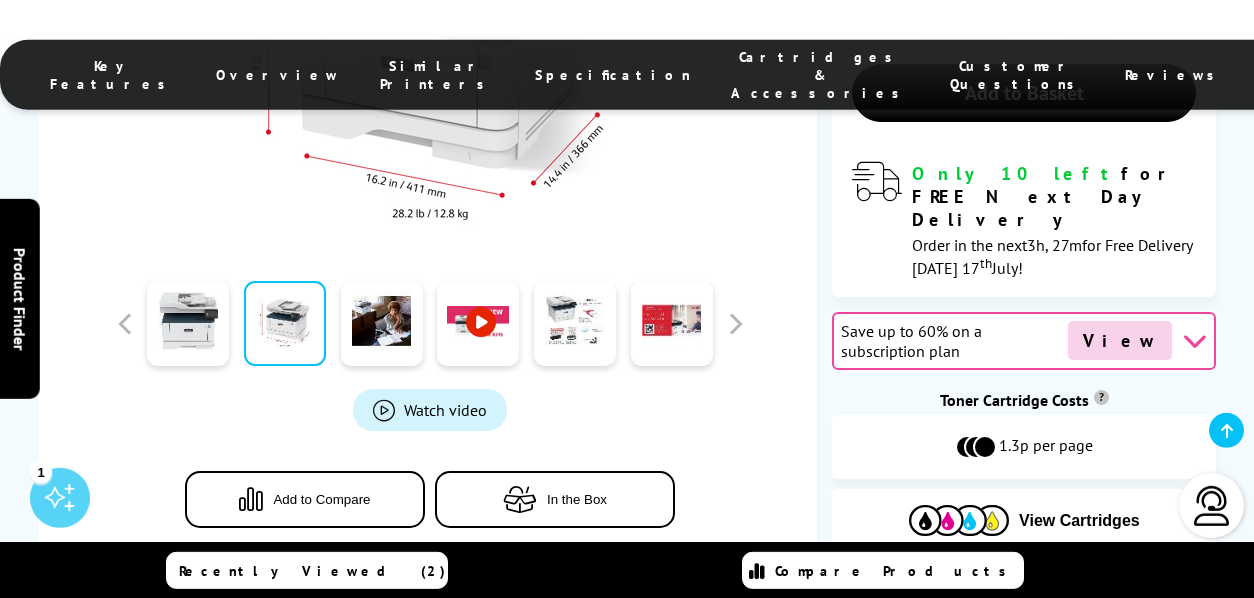 scroll, scrollTop: 893, scrollLeft: 0, axis: vertical 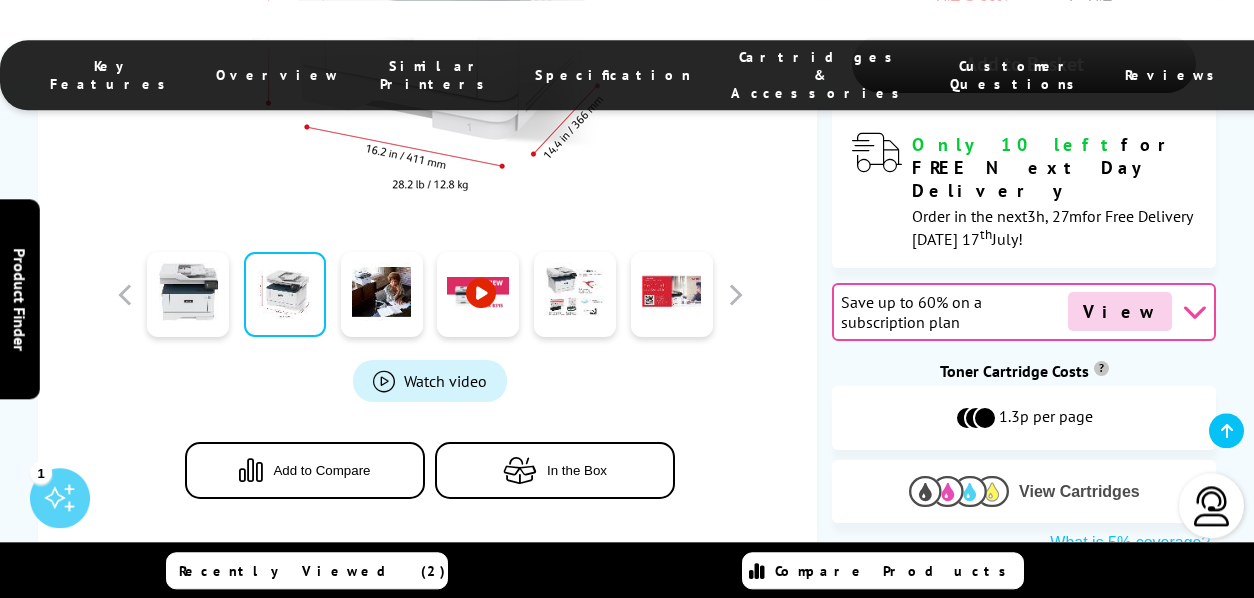 click on "View Cartridges" at bounding box center [1079, 492] 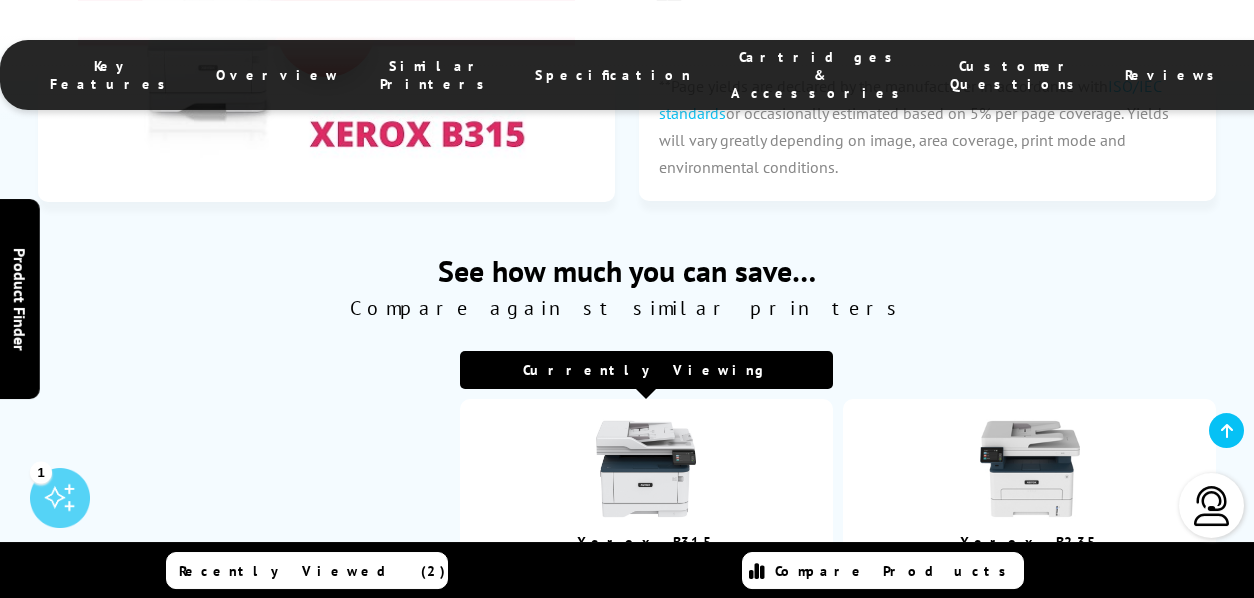 scroll, scrollTop: 6642, scrollLeft: 0, axis: vertical 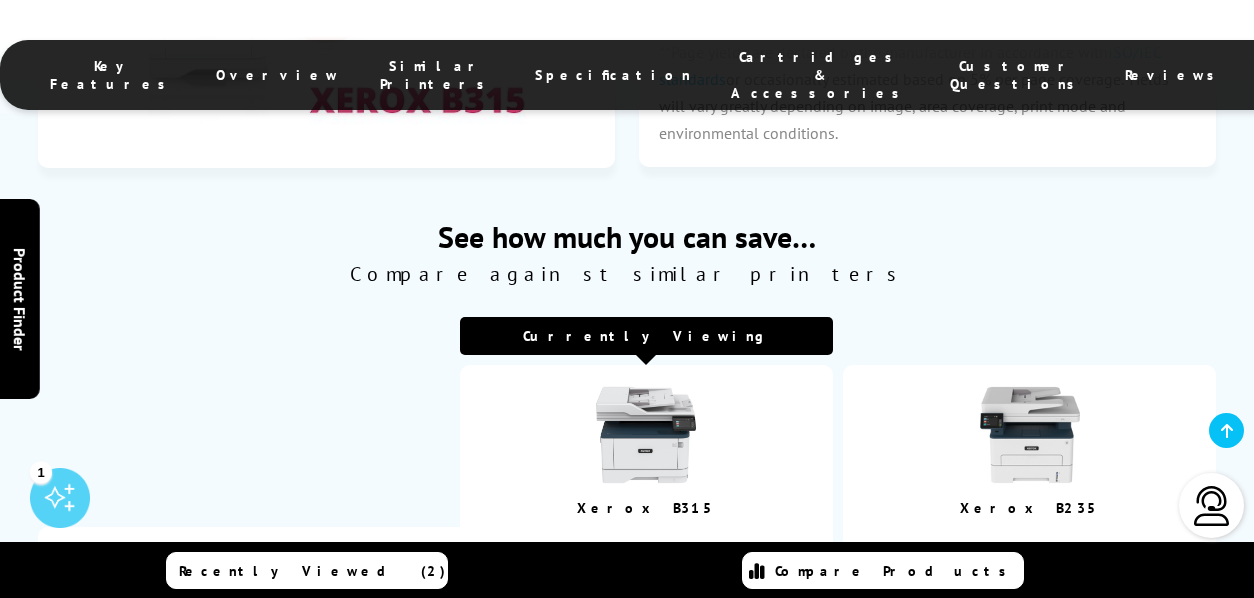 click at bounding box center [1030, 437] 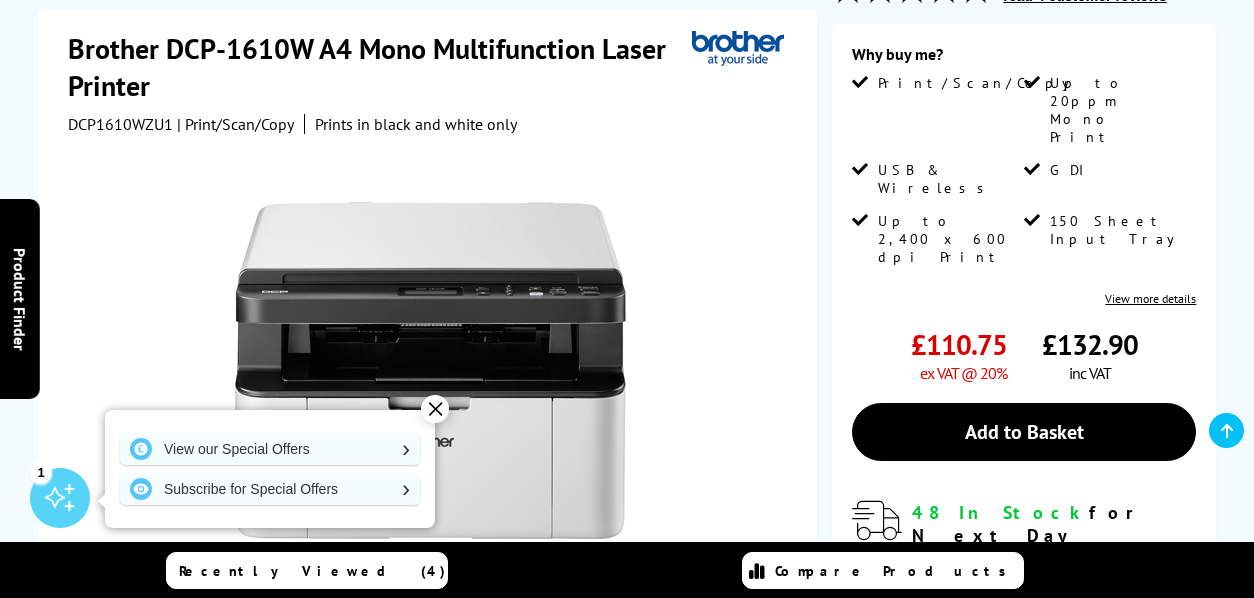 scroll, scrollTop: 624, scrollLeft: 0, axis: vertical 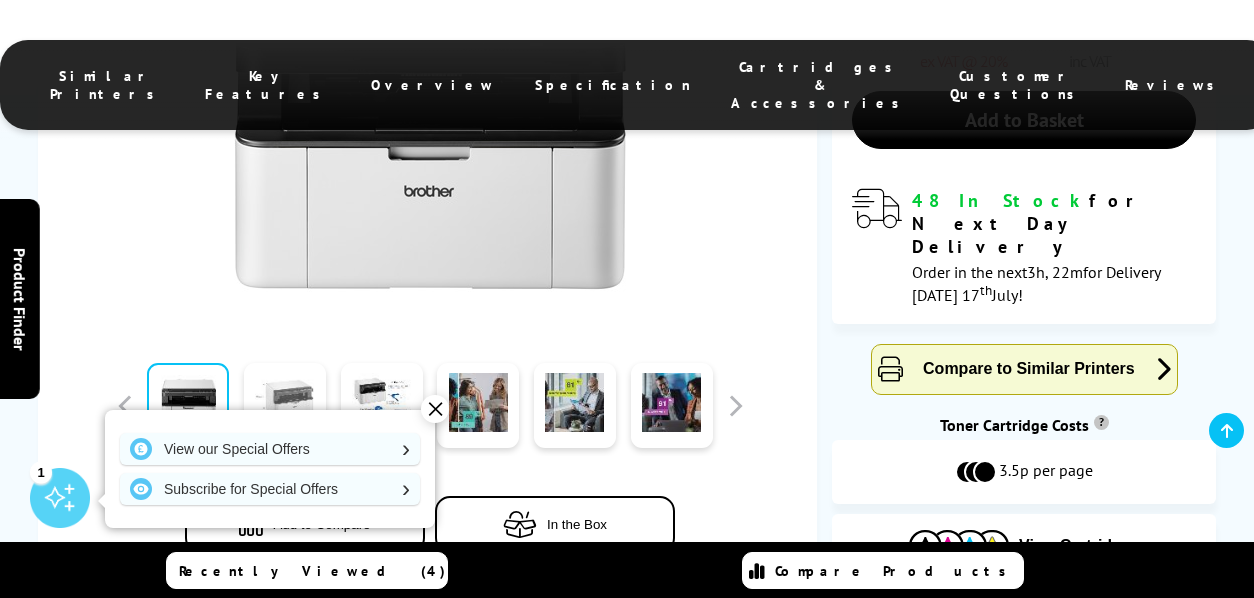 click at bounding box center [285, 405] 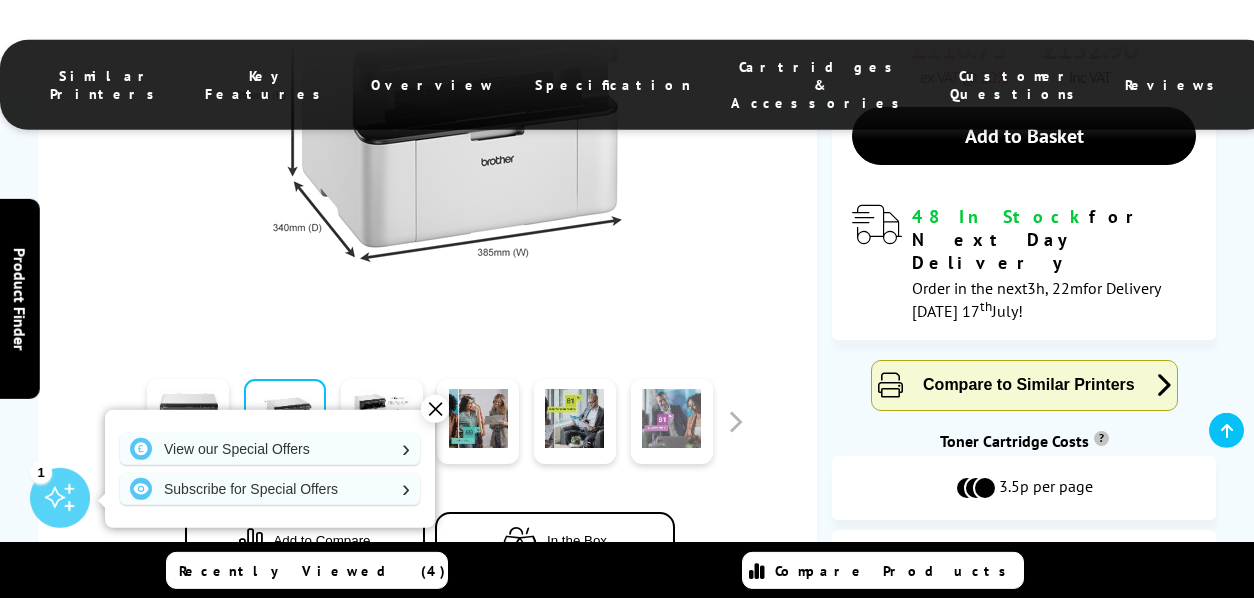 scroll, scrollTop: 624, scrollLeft: 0, axis: vertical 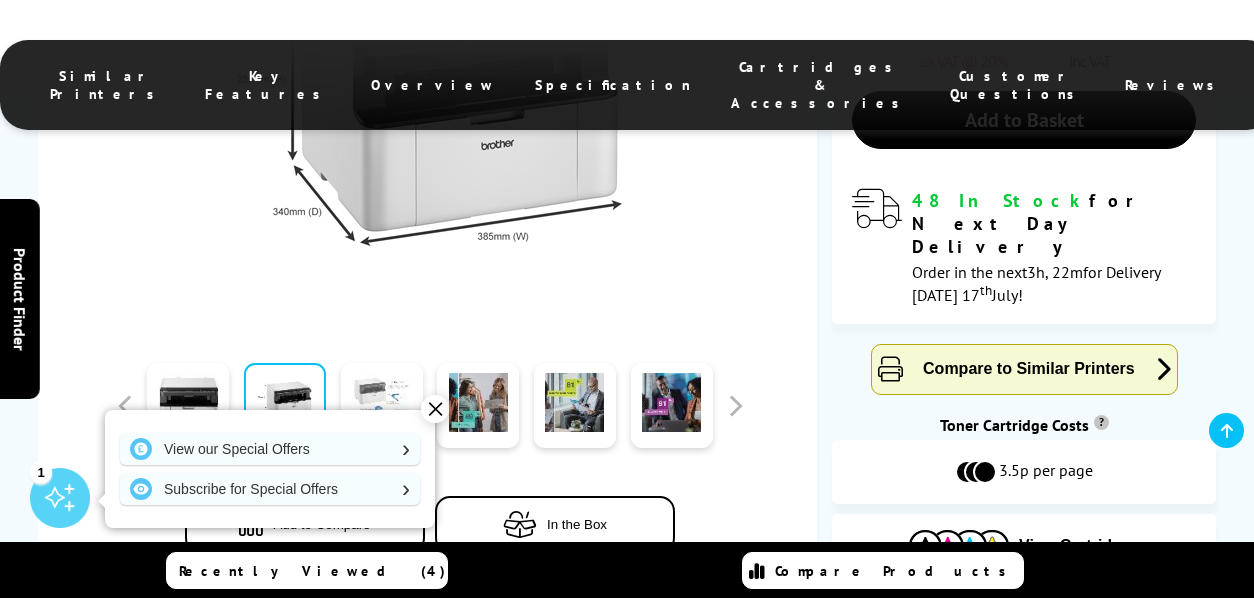 click at bounding box center [382, 405] 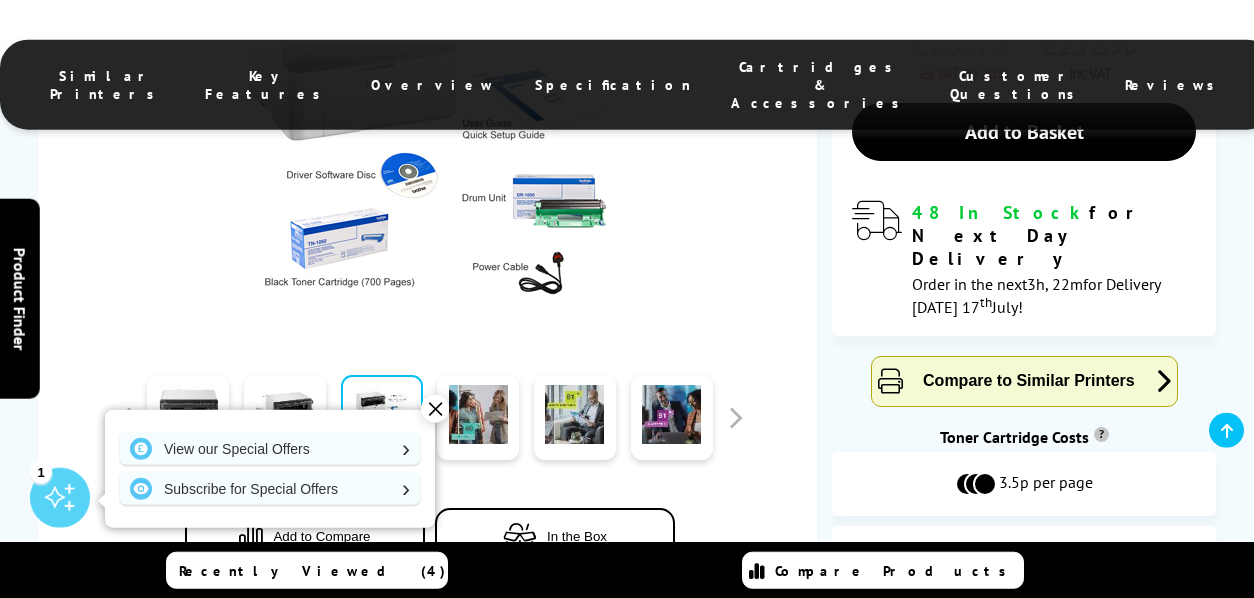 scroll, scrollTop: 624, scrollLeft: 0, axis: vertical 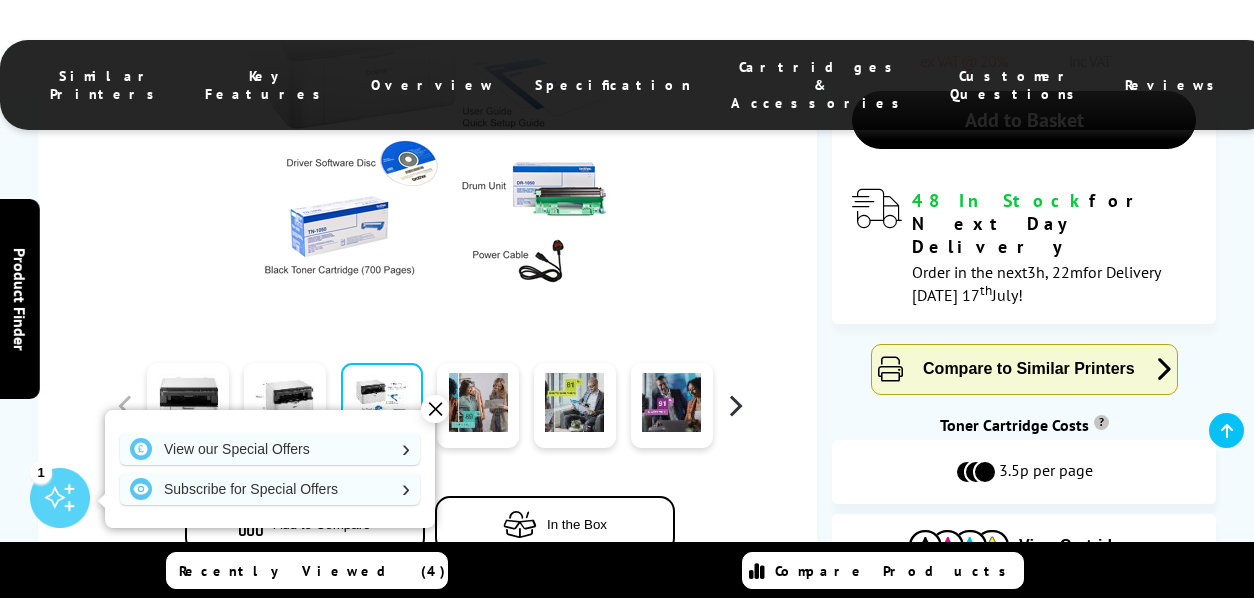 click at bounding box center (735, 405) 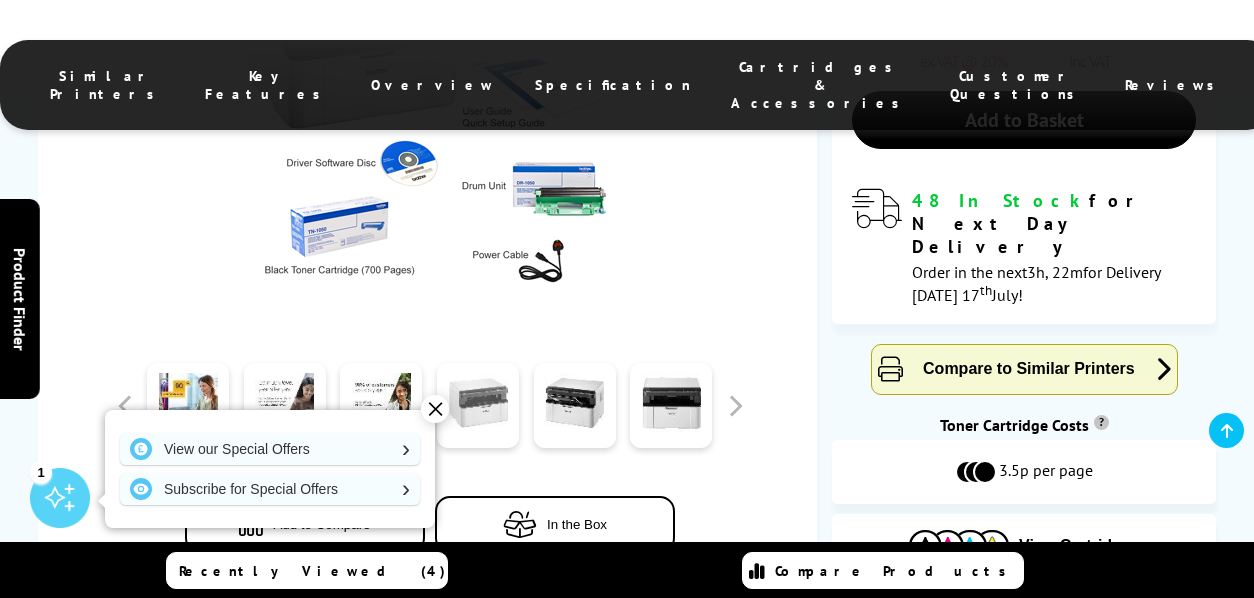 click at bounding box center (478, 405) 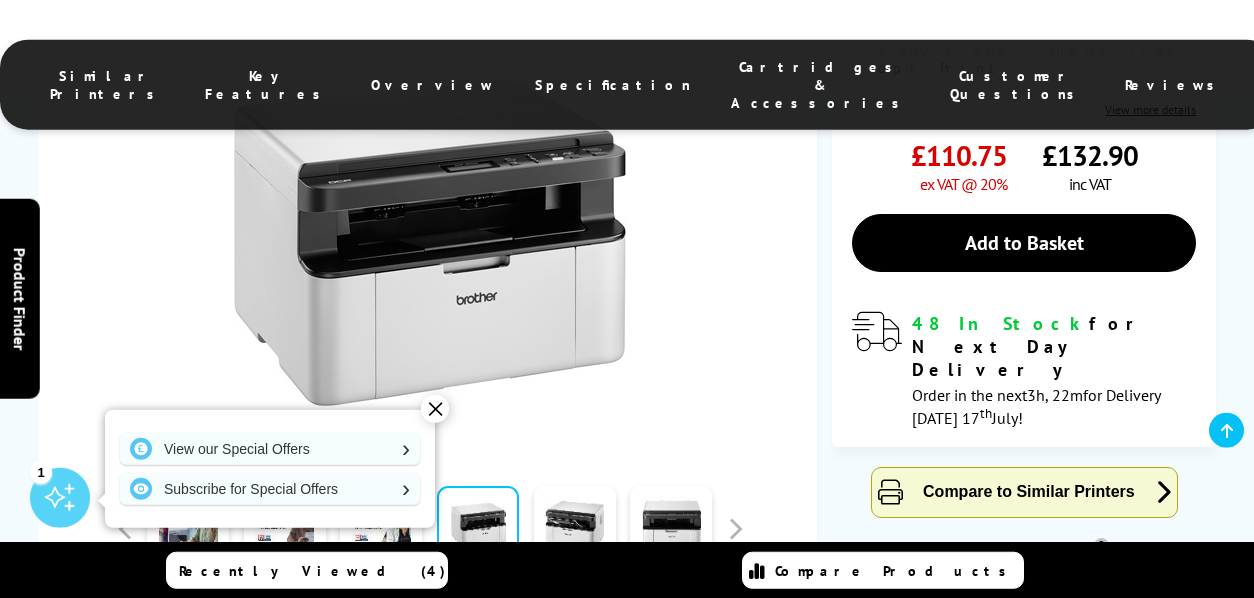 scroll, scrollTop: 520, scrollLeft: 0, axis: vertical 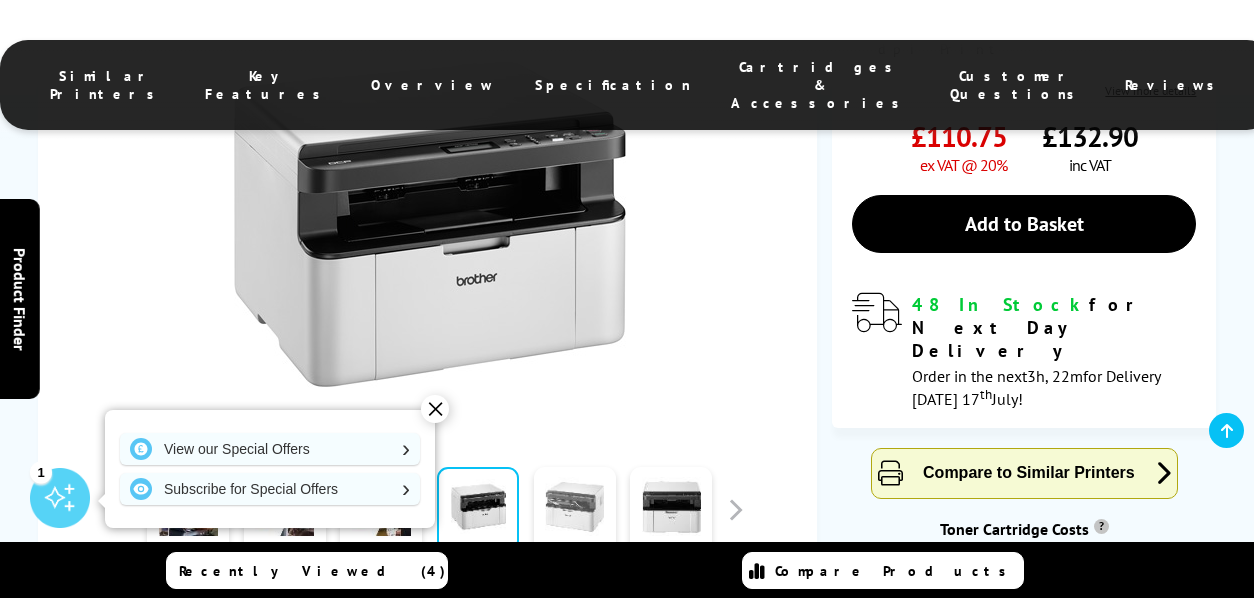 click at bounding box center (575, 509) 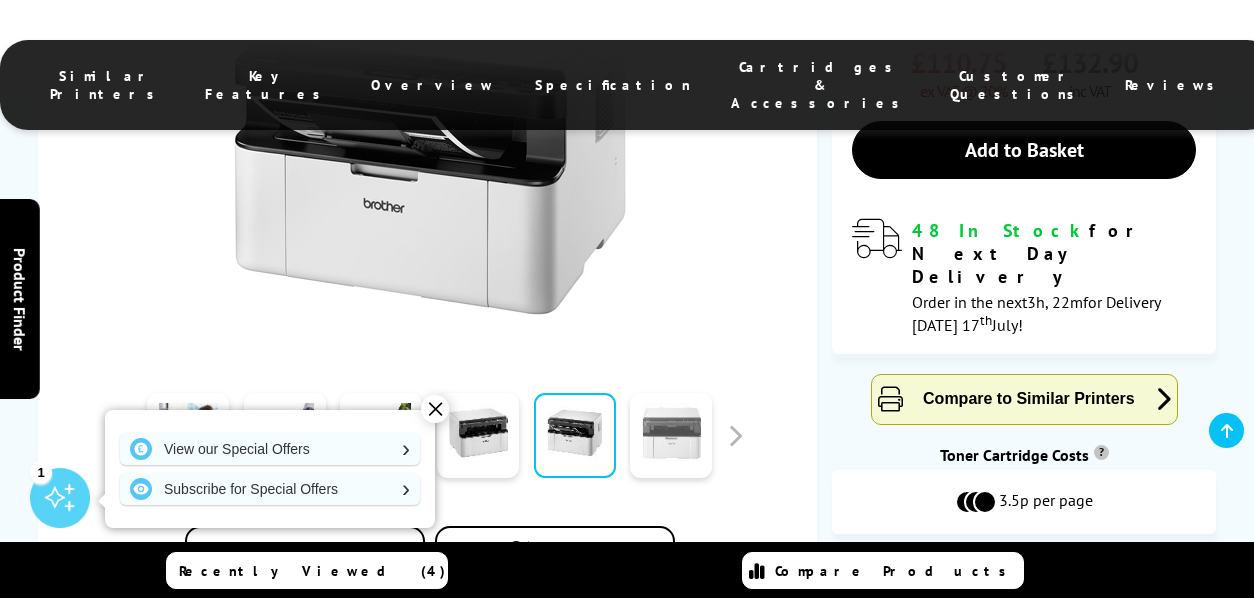 scroll, scrollTop: 624, scrollLeft: 0, axis: vertical 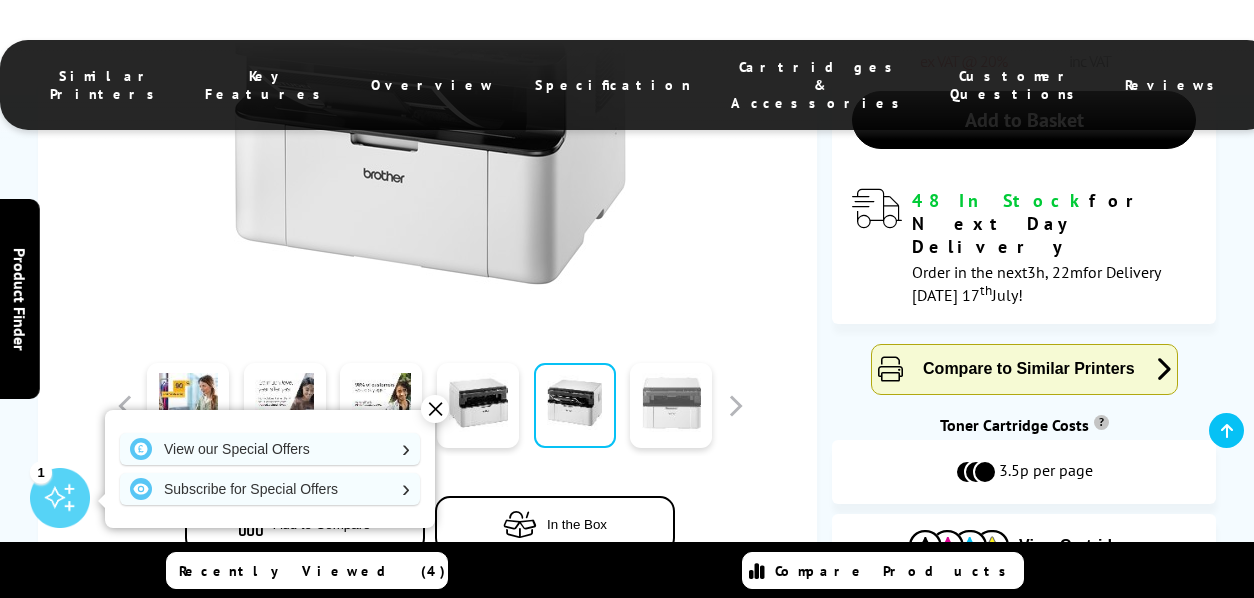 click at bounding box center (671, 405) 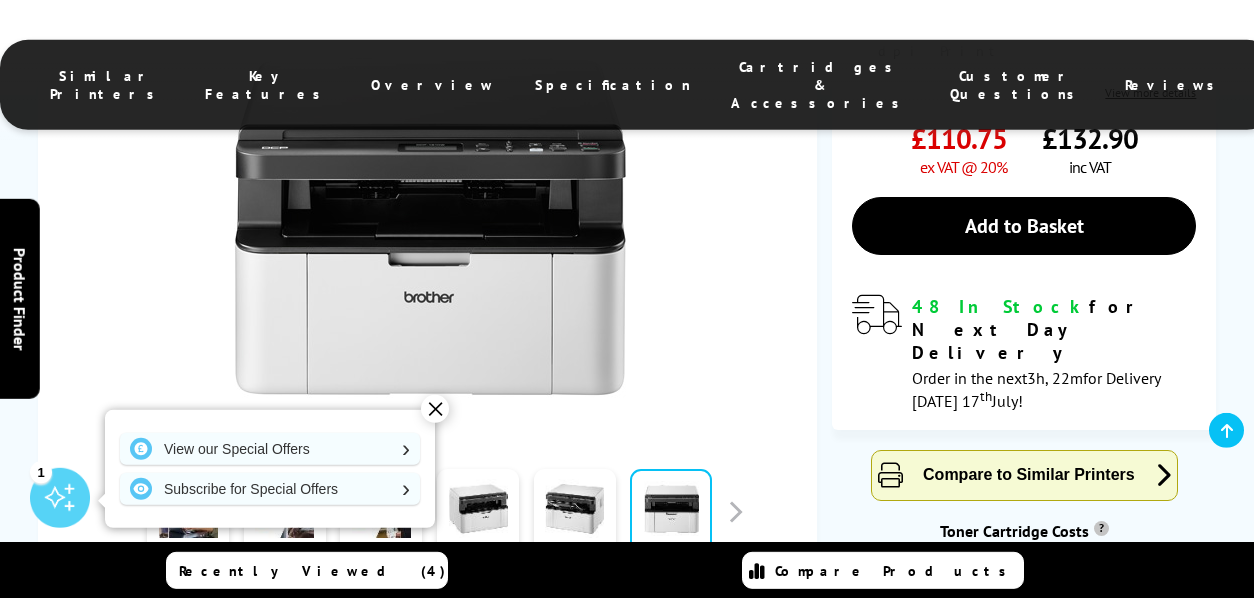 scroll, scrollTop: 624, scrollLeft: 0, axis: vertical 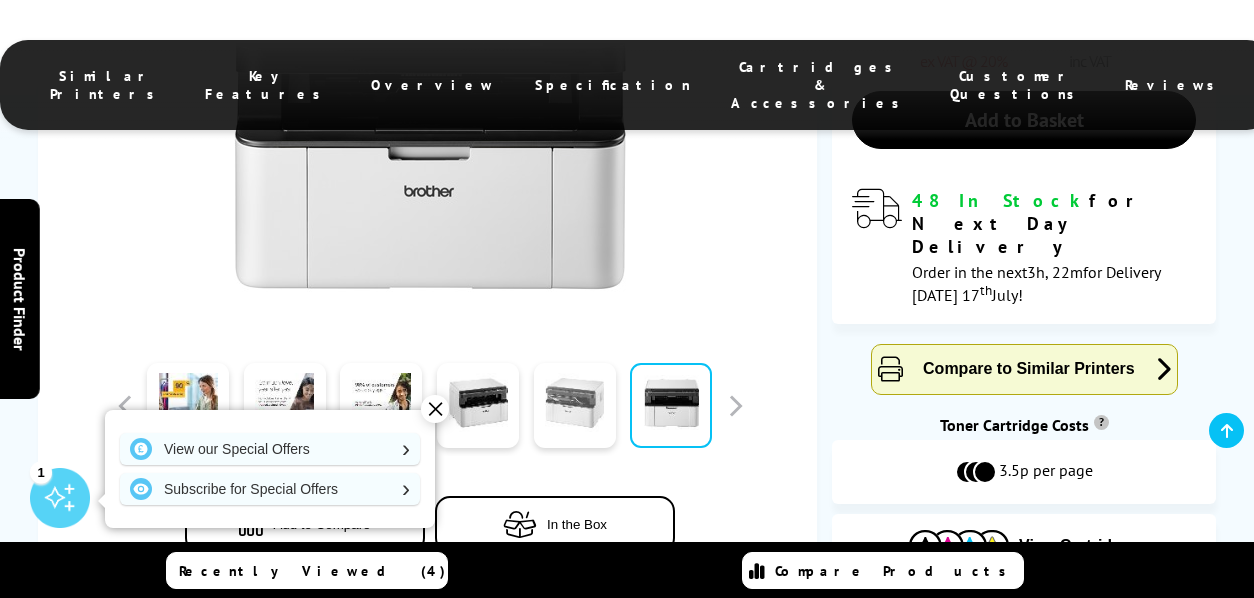 click at bounding box center [575, 405] 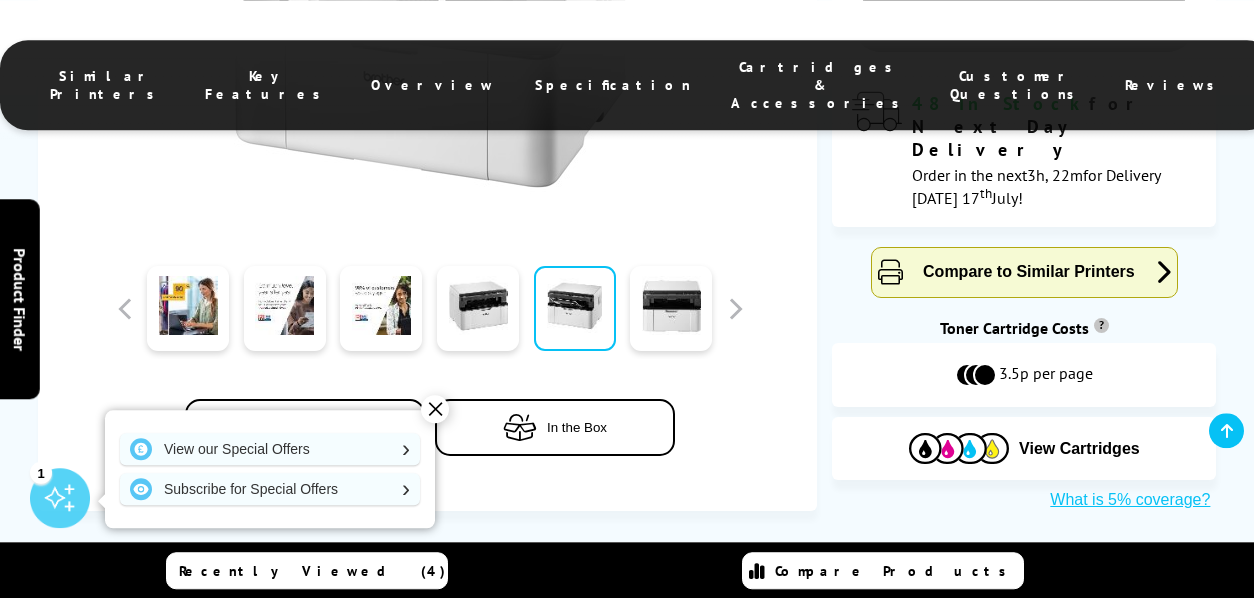 scroll, scrollTop: 728, scrollLeft: 0, axis: vertical 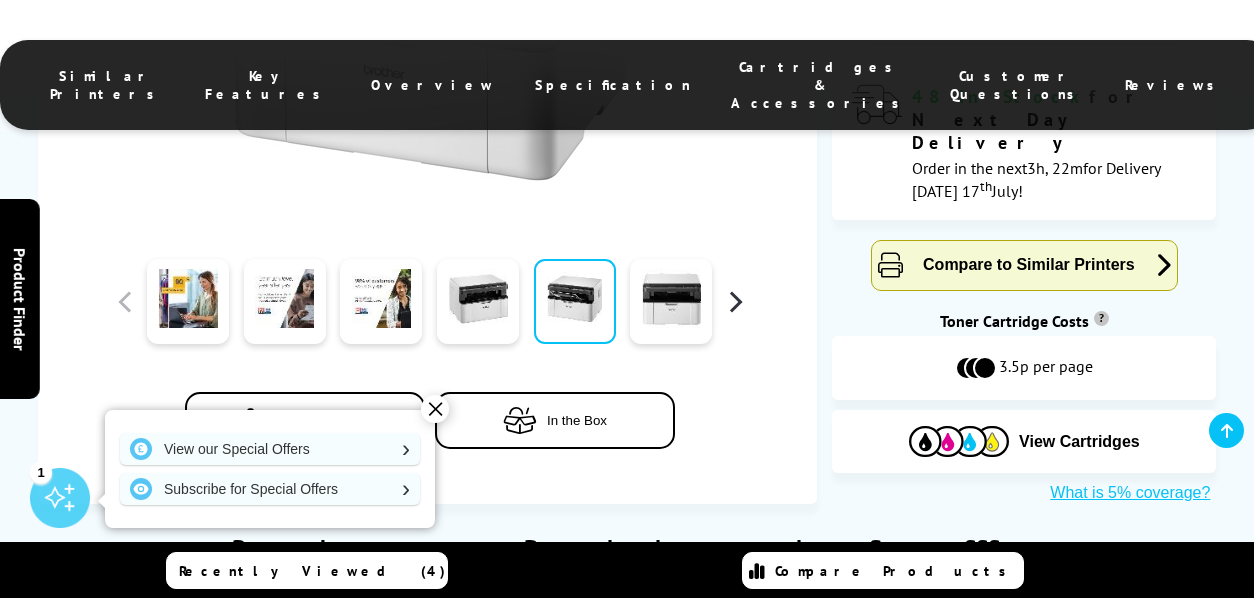click at bounding box center [735, 301] 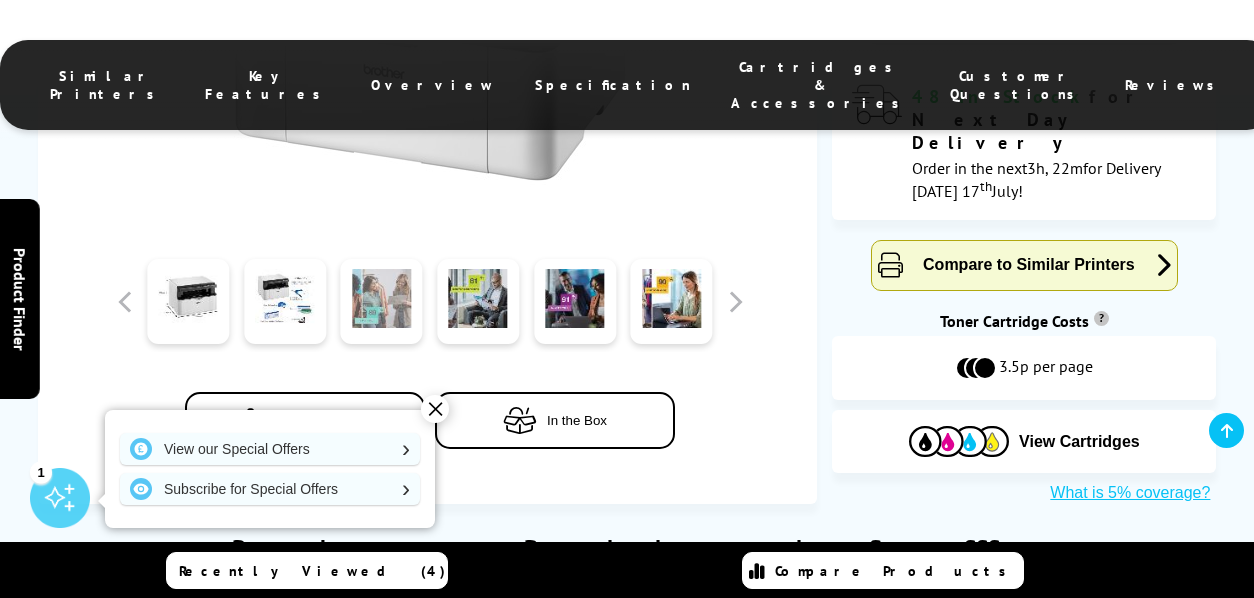 click at bounding box center [382, 301] 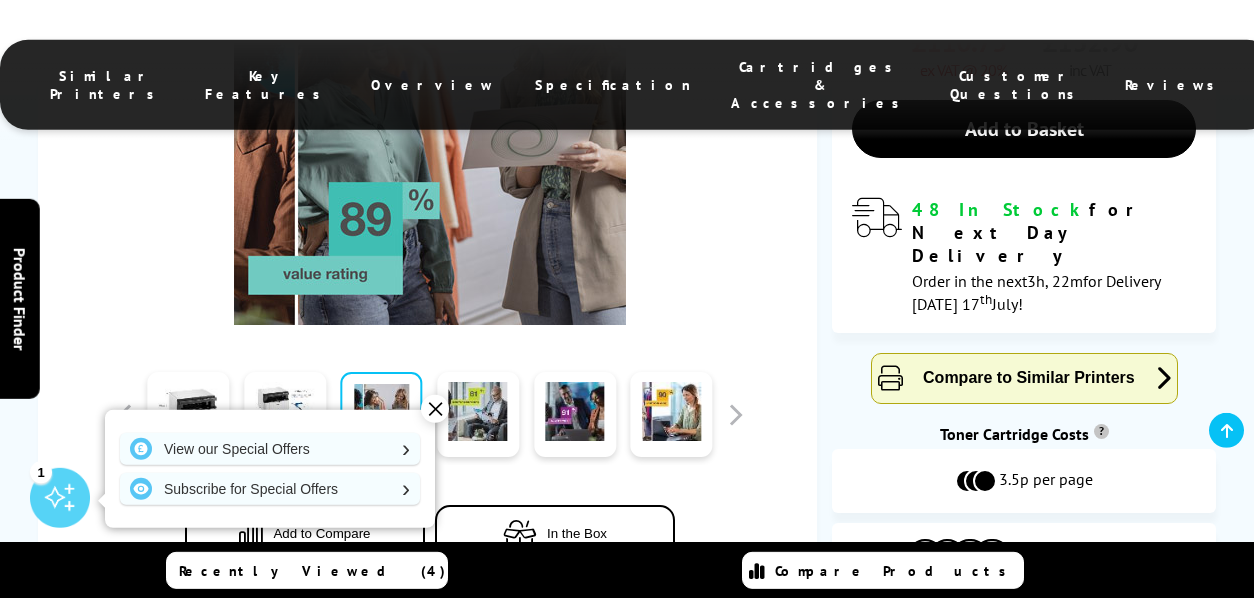 scroll, scrollTop: 624, scrollLeft: 0, axis: vertical 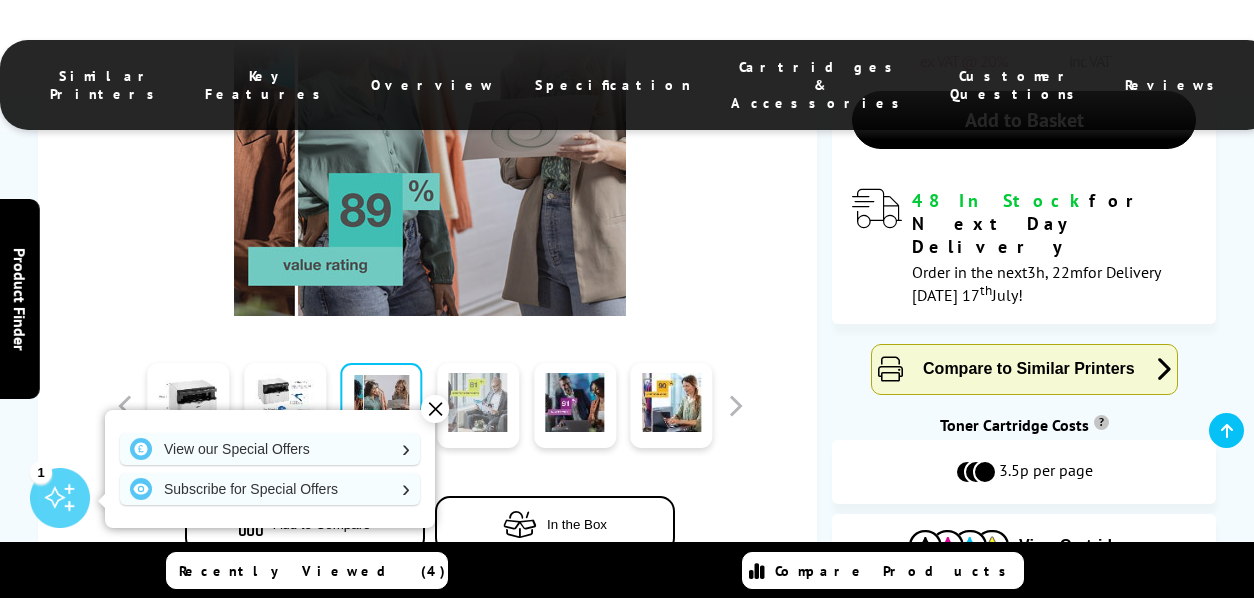 click at bounding box center (478, 405) 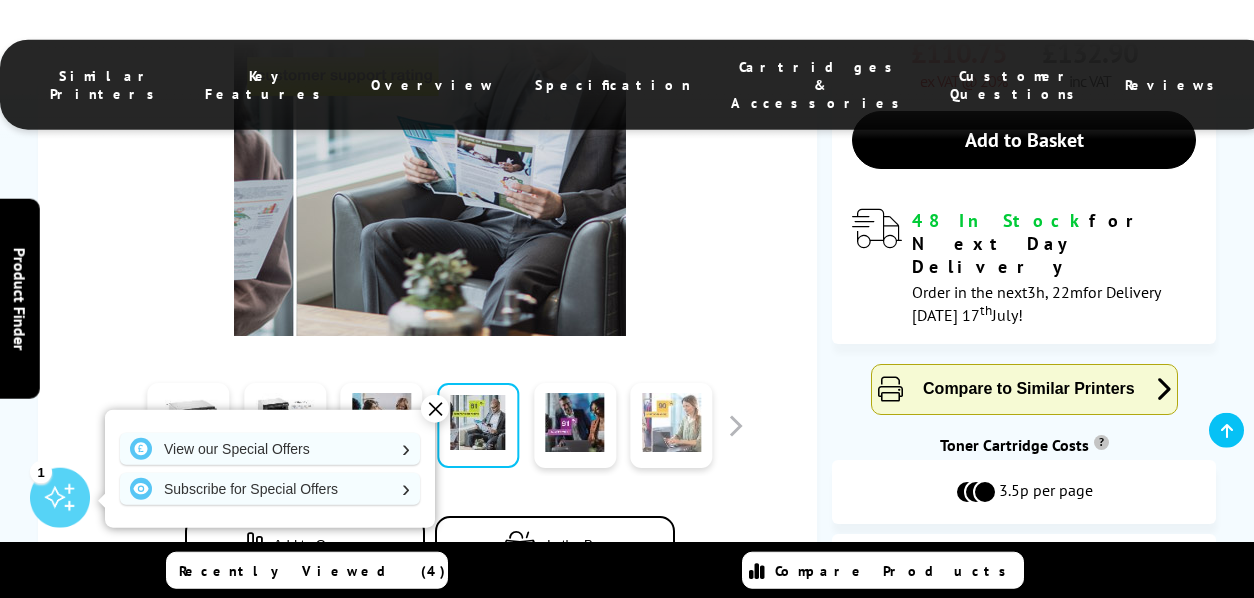 scroll, scrollTop: 624, scrollLeft: 0, axis: vertical 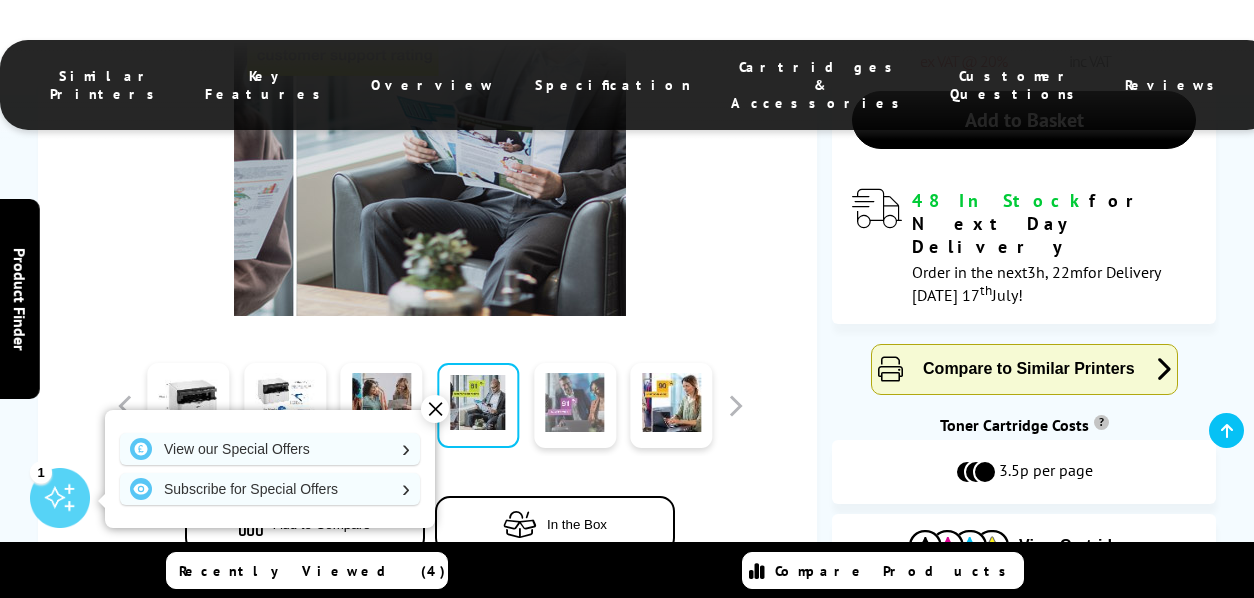 click at bounding box center (575, 405) 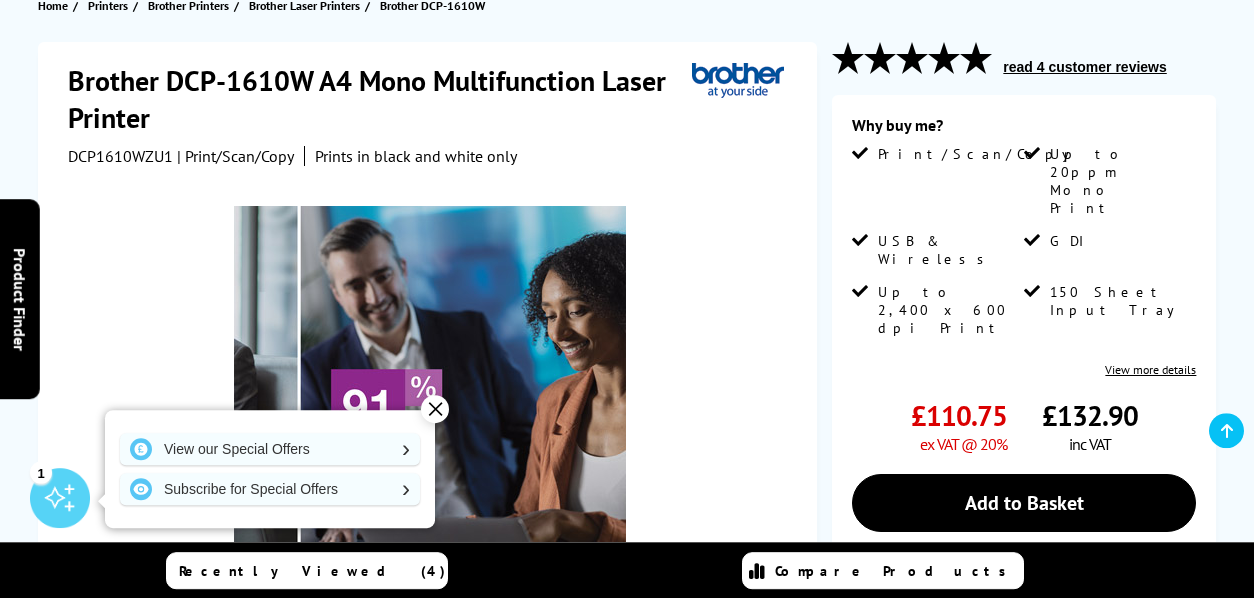 scroll, scrollTop: 208, scrollLeft: 0, axis: vertical 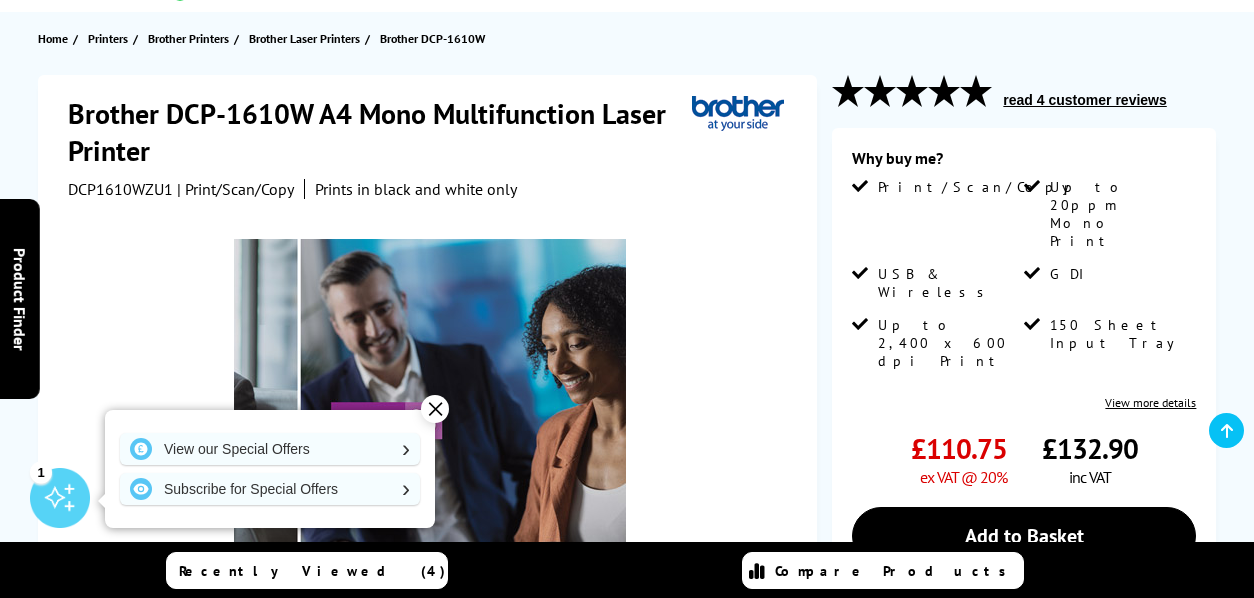 click on "read 4 customer reviews" at bounding box center [1084, 100] 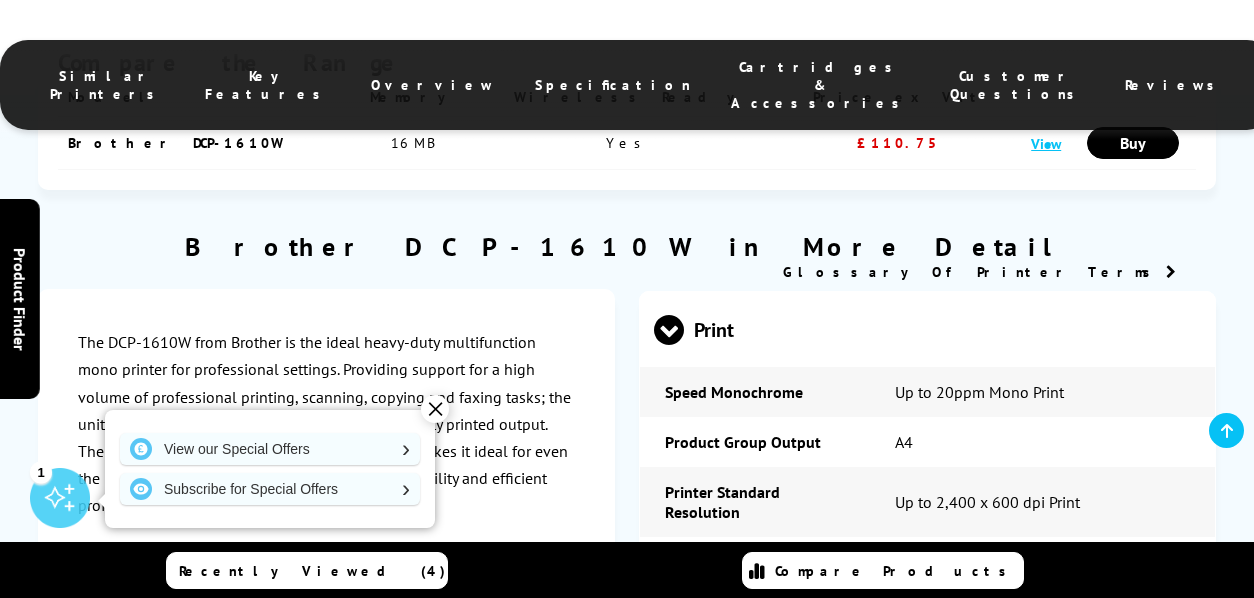 scroll, scrollTop: 3070, scrollLeft: 0, axis: vertical 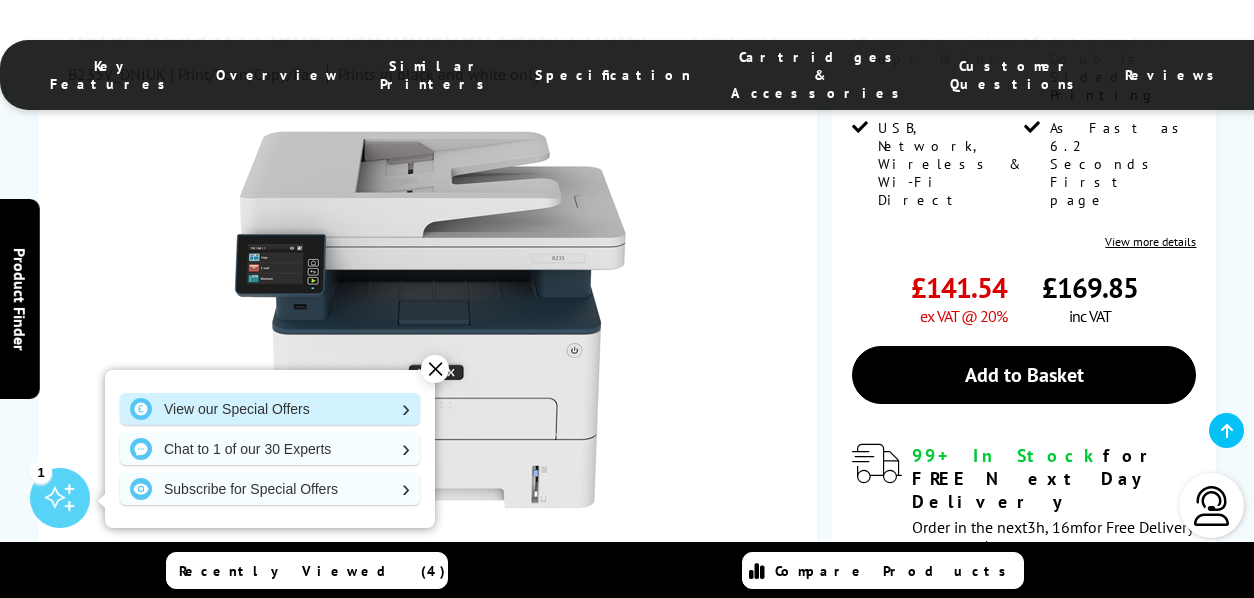 click on "View our Special Offers" at bounding box center [270, 409] 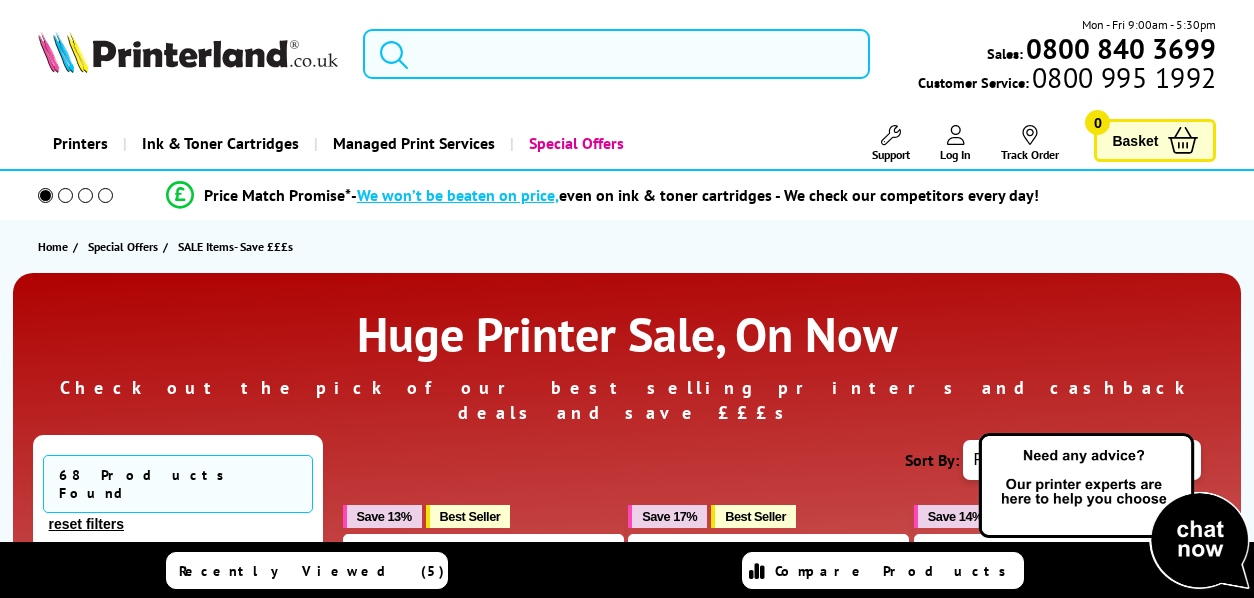 scroll, scrollTop: 0, scrollLeft: 0, axis: both 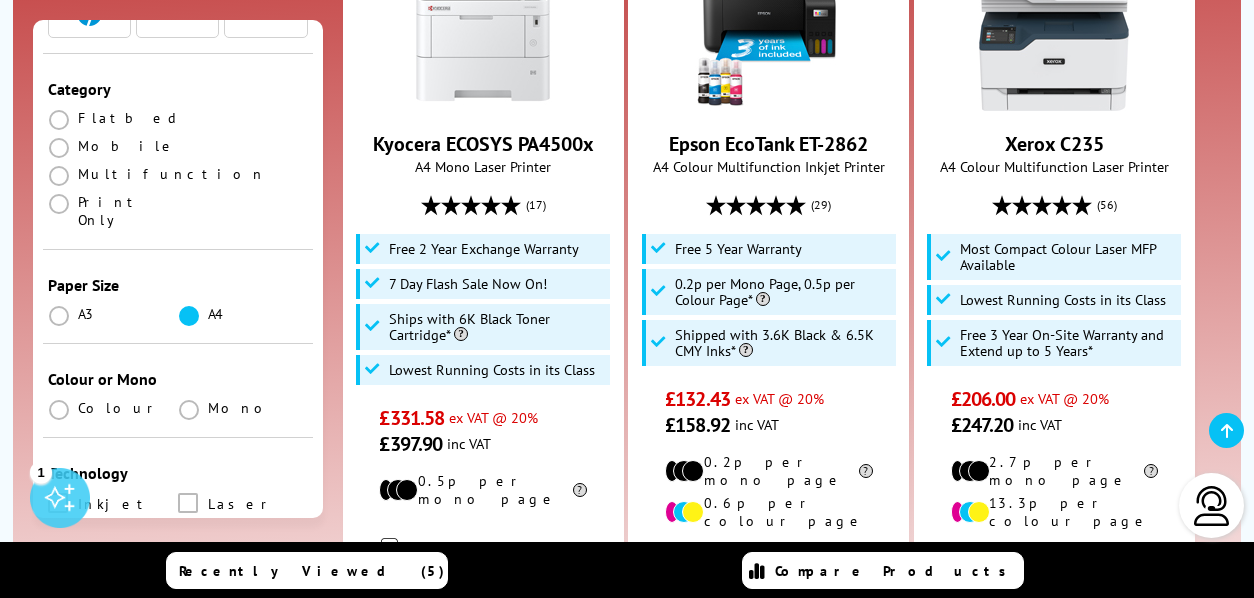click at bounding box center (189, 316) 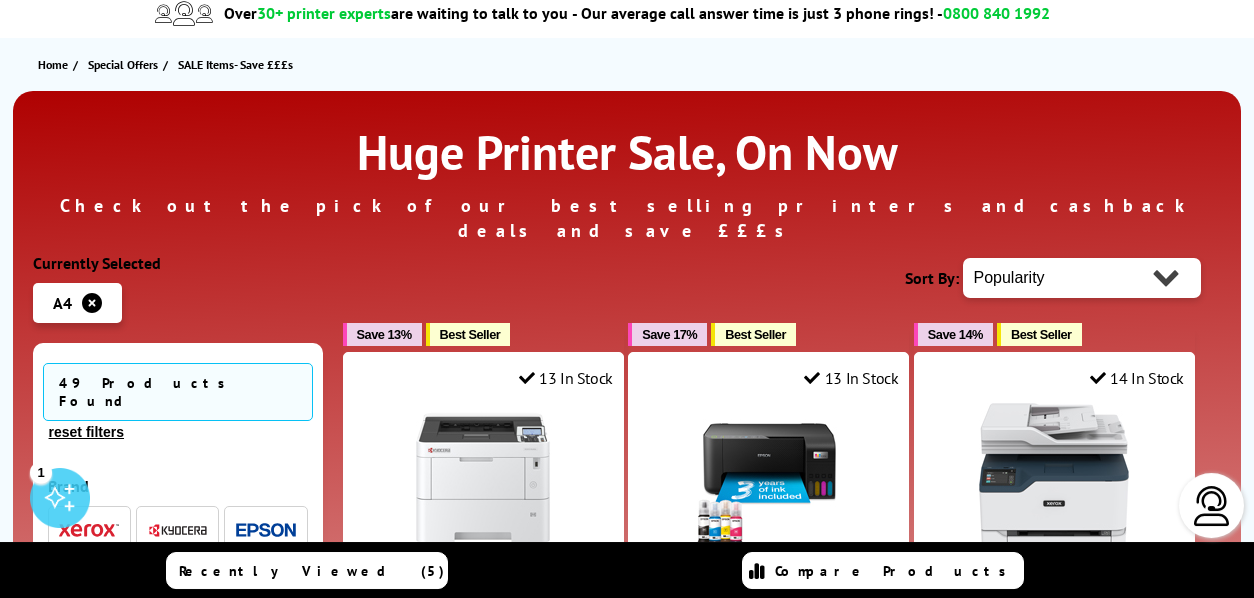 scroll, scrollTop: 312, scrollLeft: 0, axis: vertical 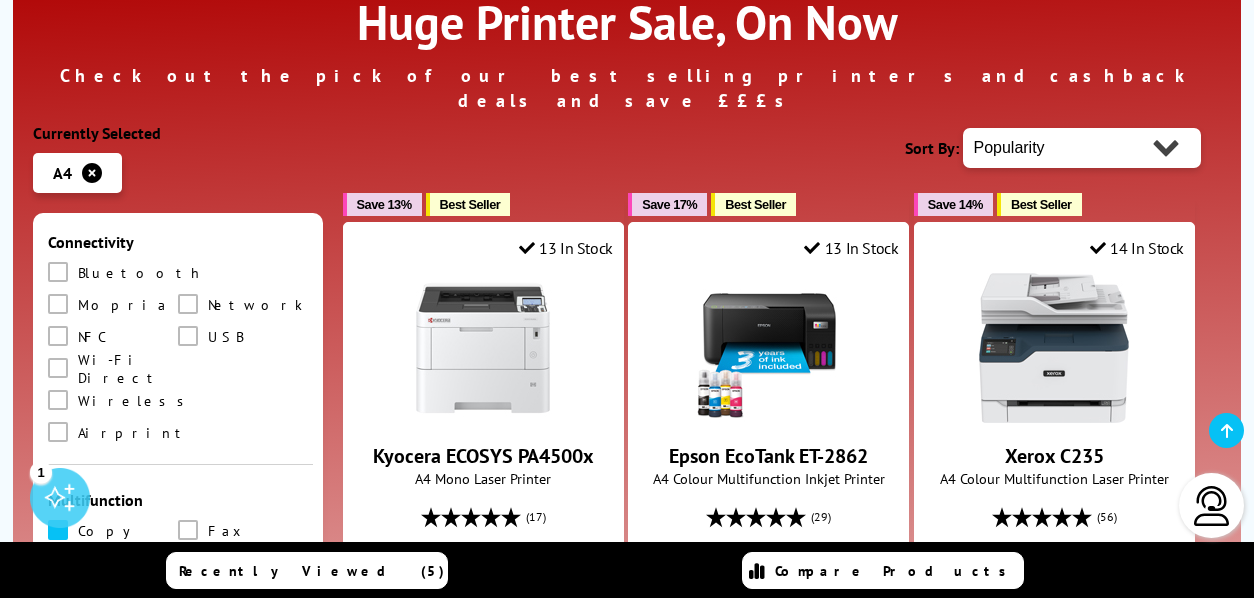 click at bounding box center [58, 530] 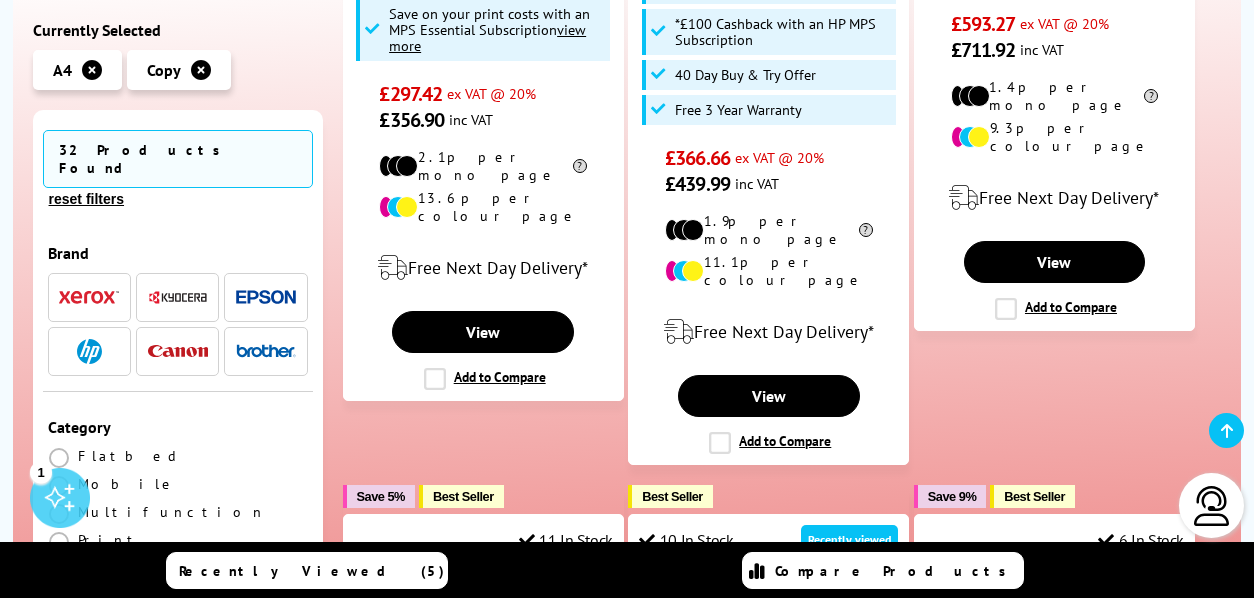 scroll, scrollTop: 2808, scrollLeft: 0, axis: vertical 